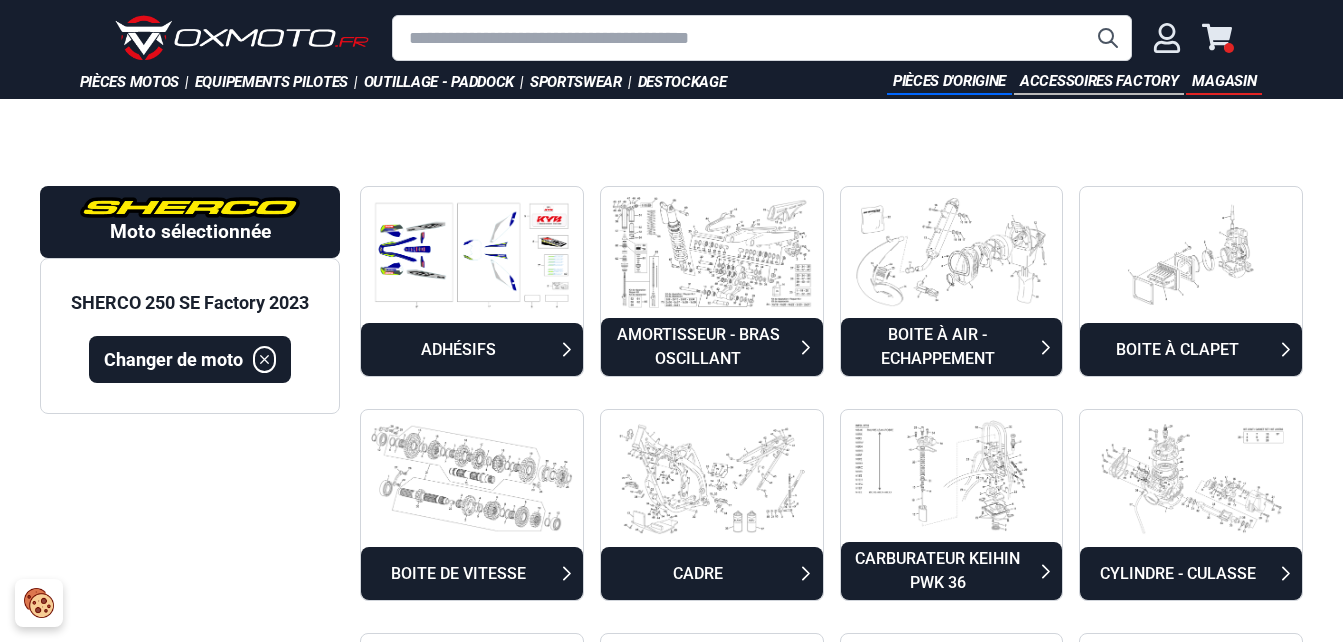 scroll, scrollTop: 95, scrollLeft: 0, axis: vertical 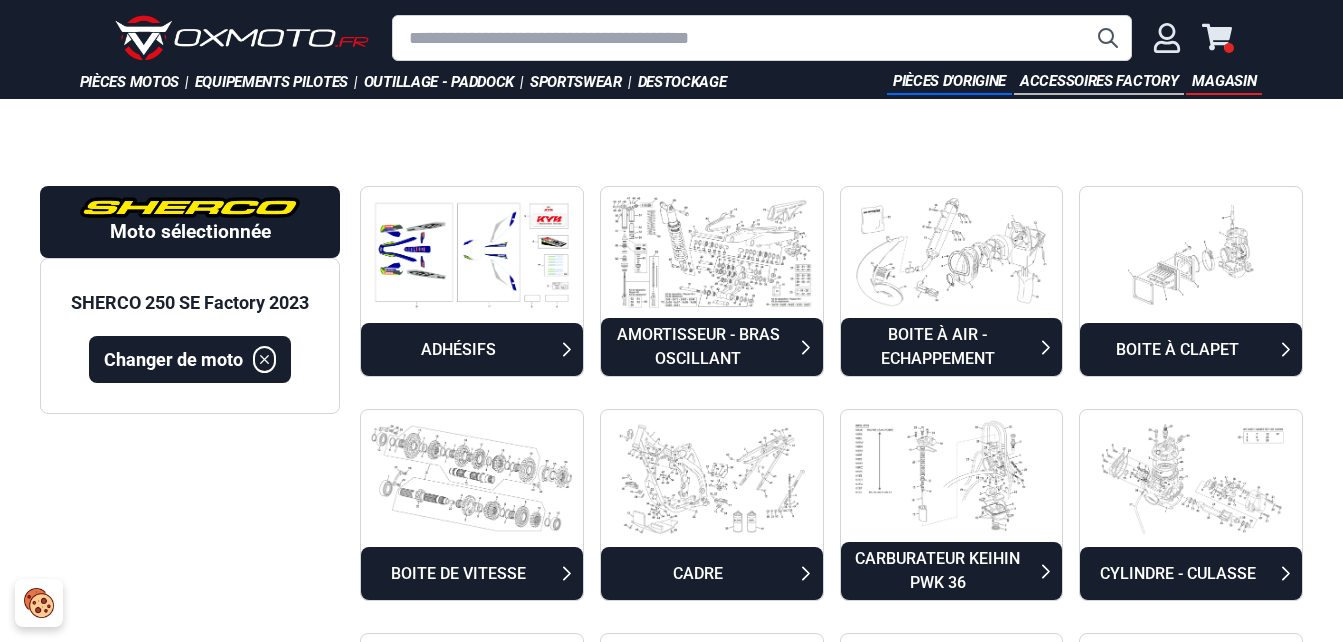 click at bounding box center (242, 38) 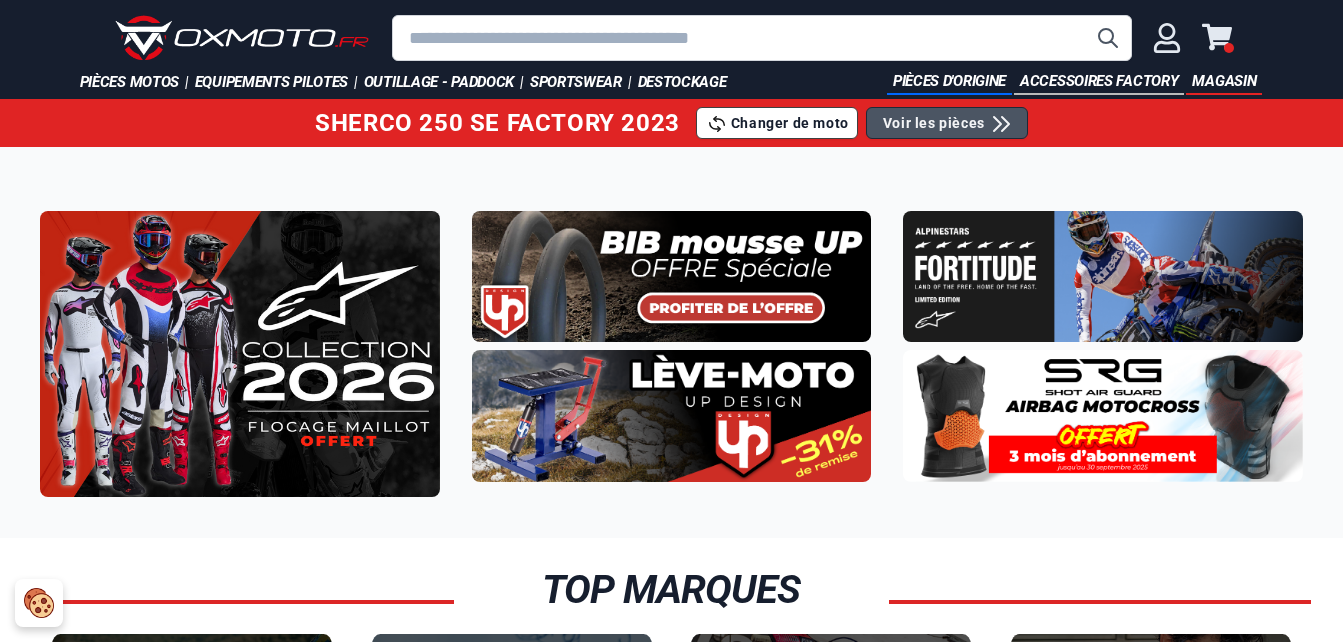 scroll, scrollTop: 0, scrollLeft: 0, axis: both 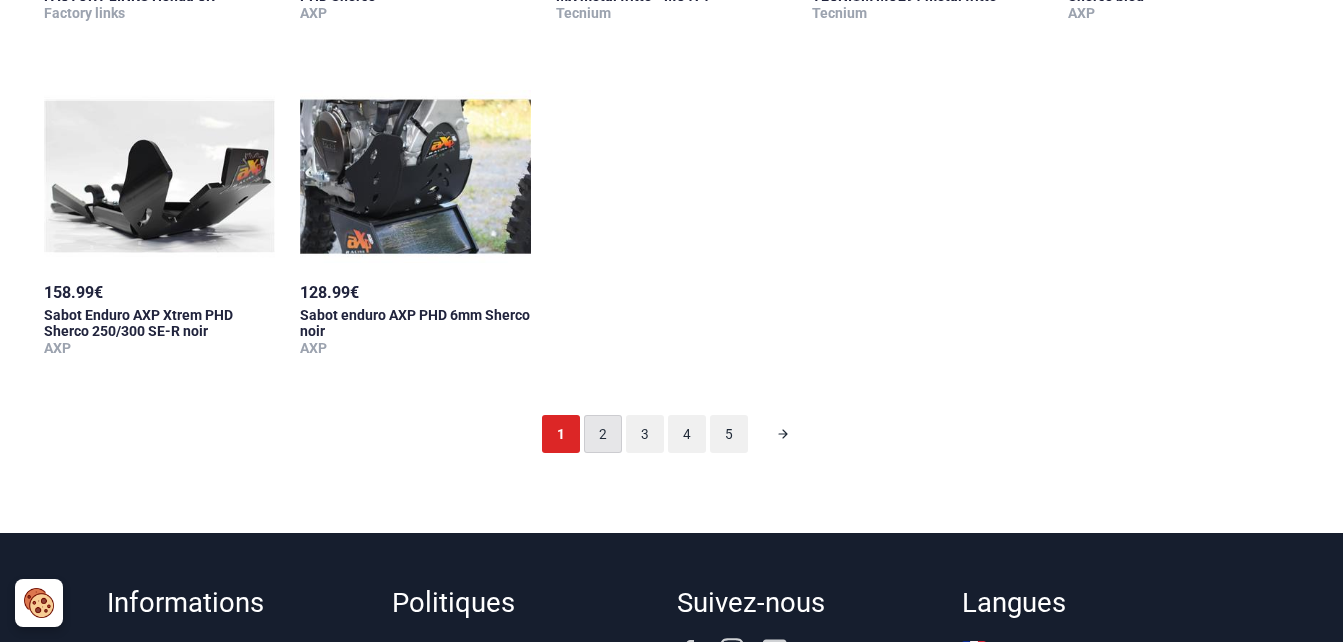 click on "2" at bounding box center [603, 434] 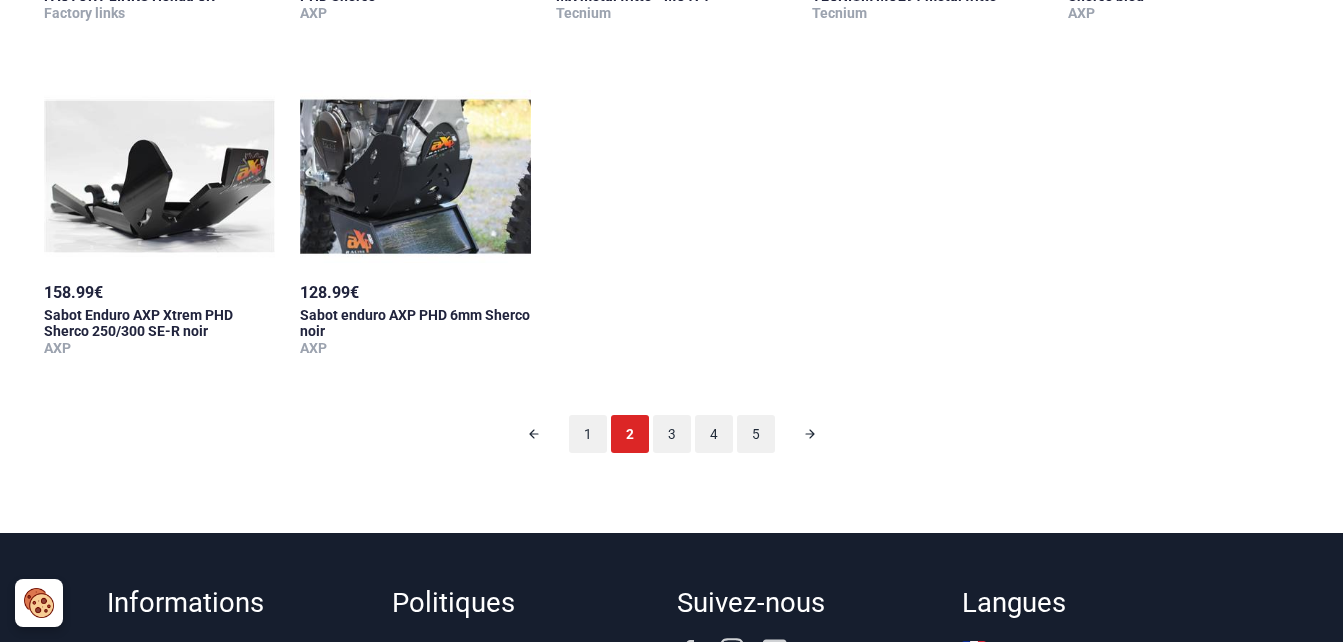 scroll, scrollTop: 99, scrollLeft: 0, axis: vertical 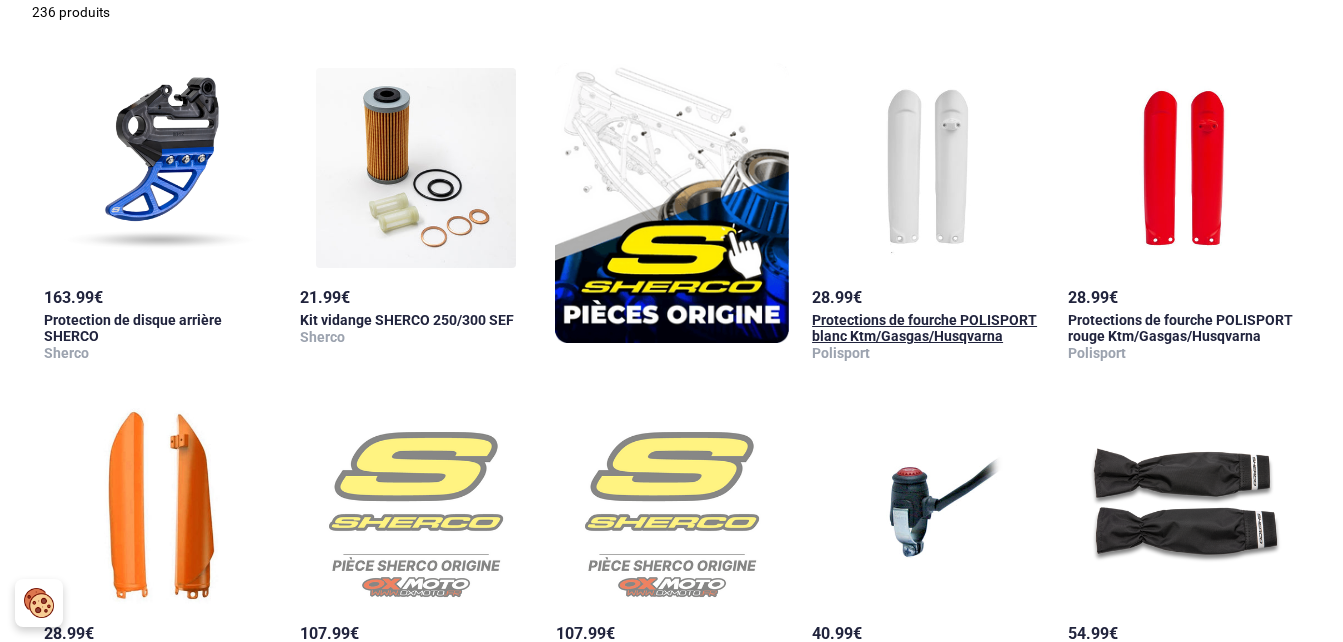 click at bounding box center [928, 168] 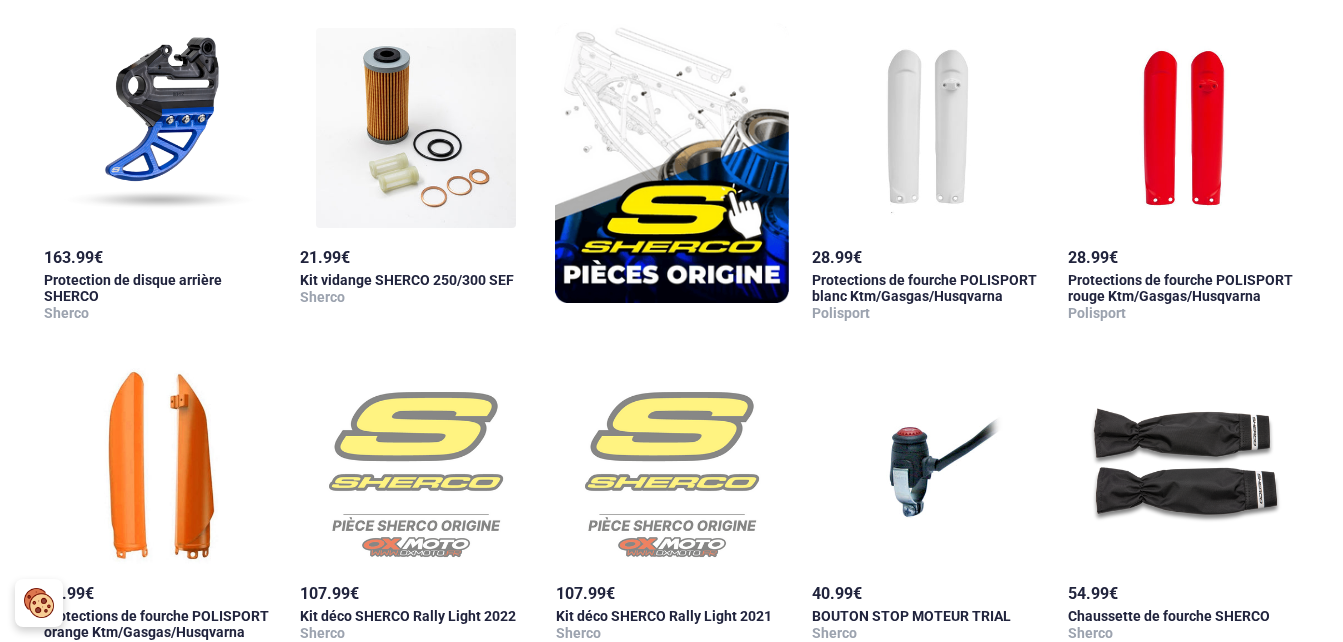 scroll, scrollTop: 539, scrollLeft: 0, axis: vertical 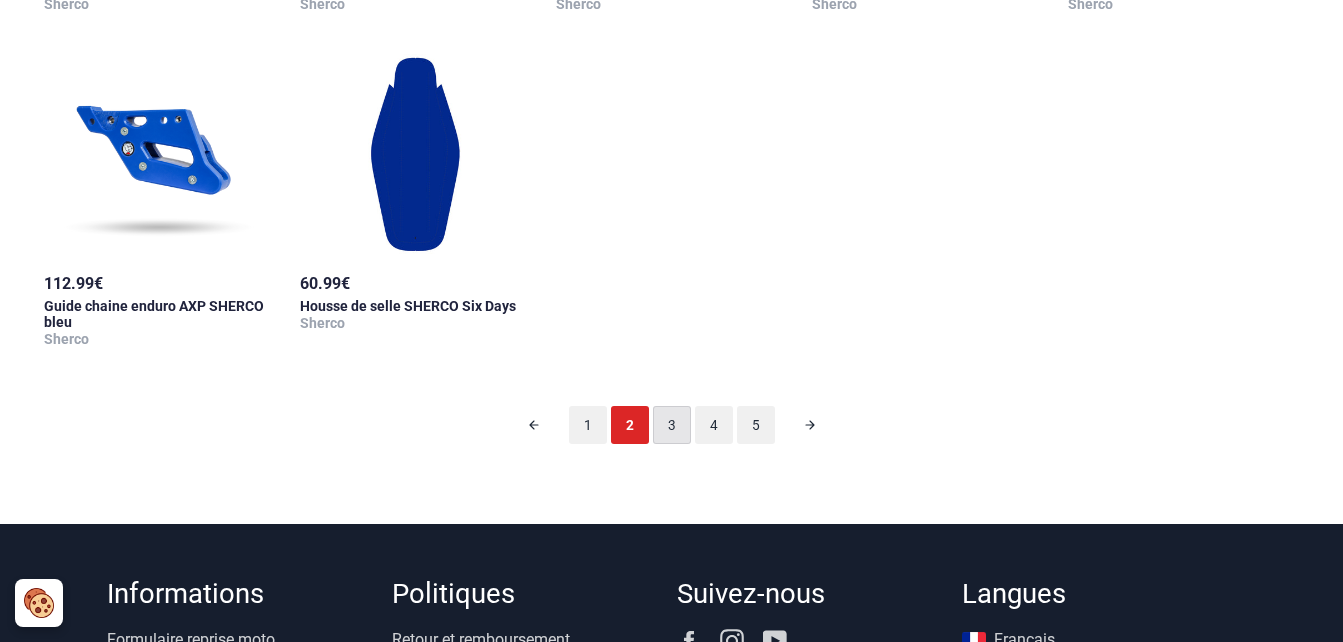 click on "3" at bounding box center (672, 425) 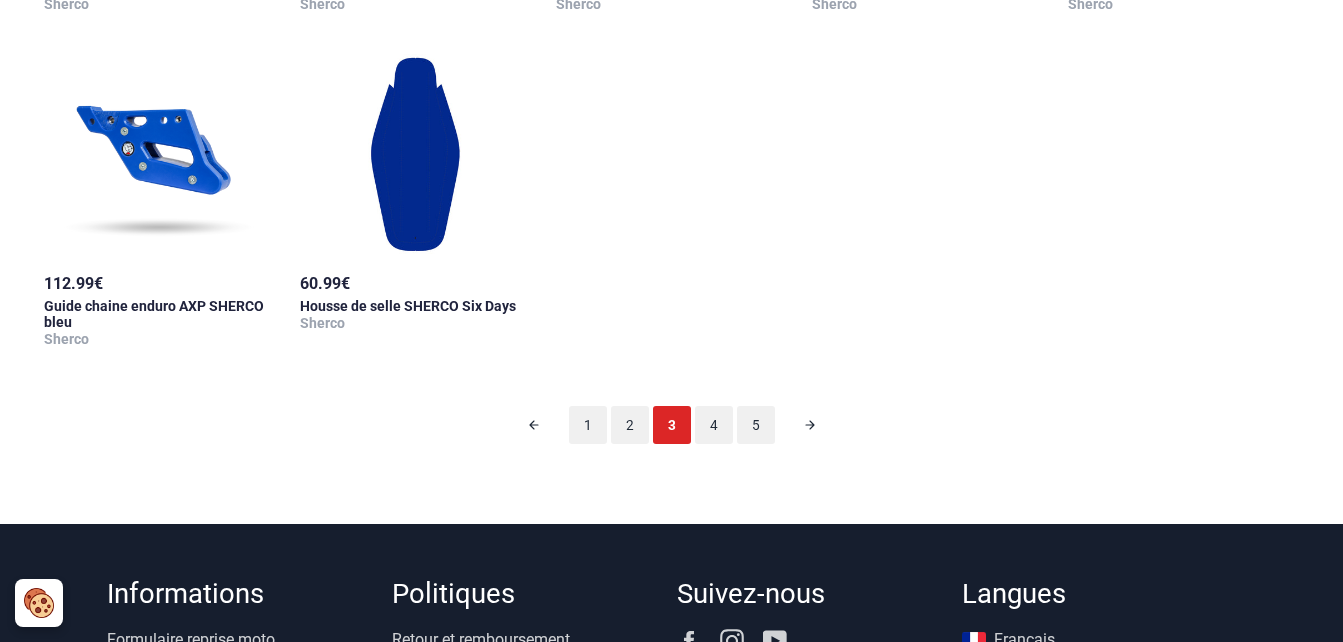 scroll, scrollTop: 99, scrollLeft: 0, axis: vertical 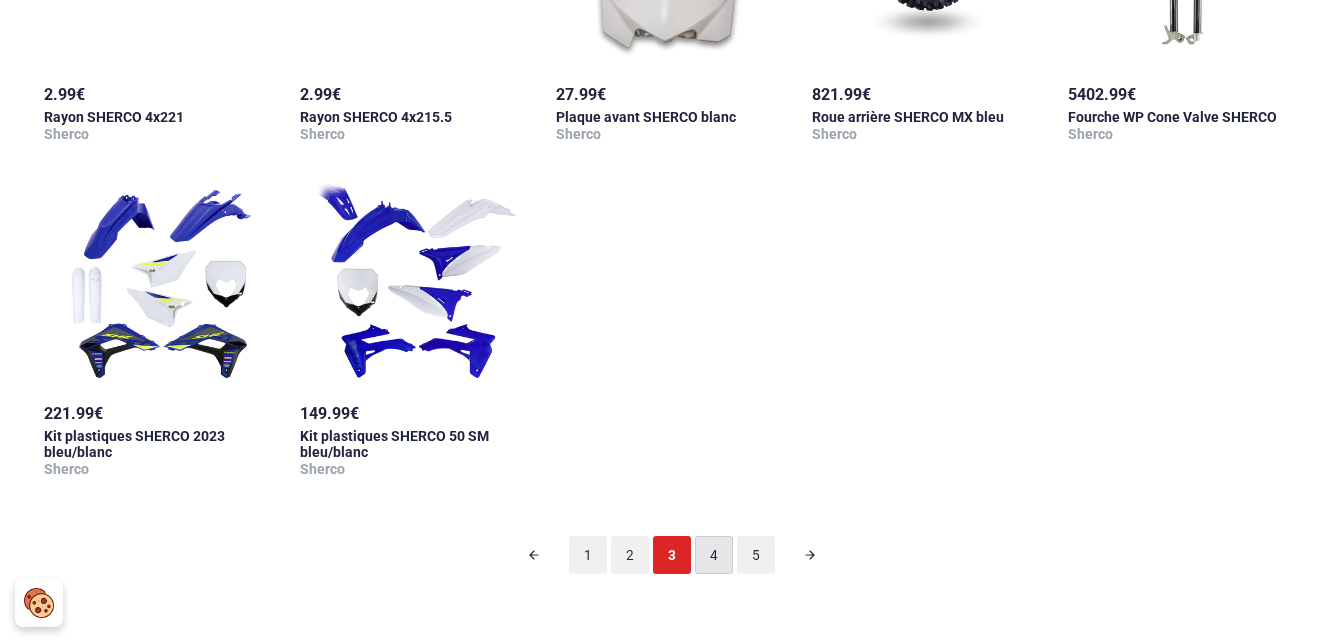 click on "4" at bounding box center [714, 555] 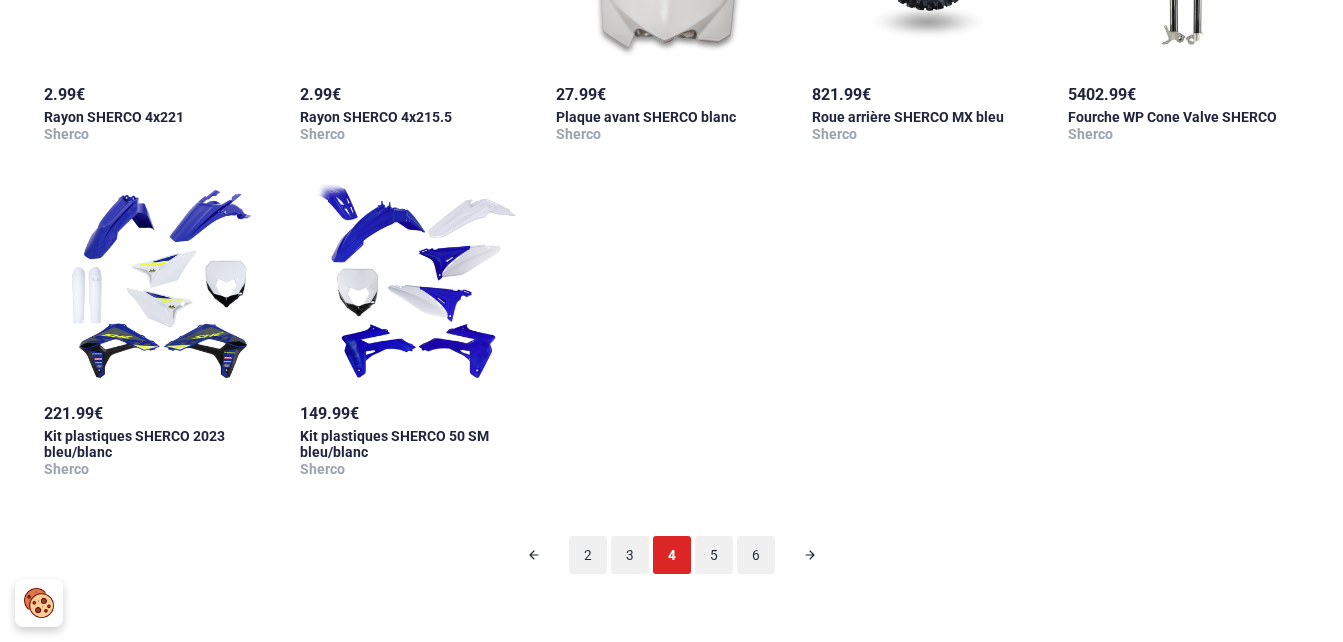 scroll, scrollTop: 99, scrollLeft: 0, axis: vertical 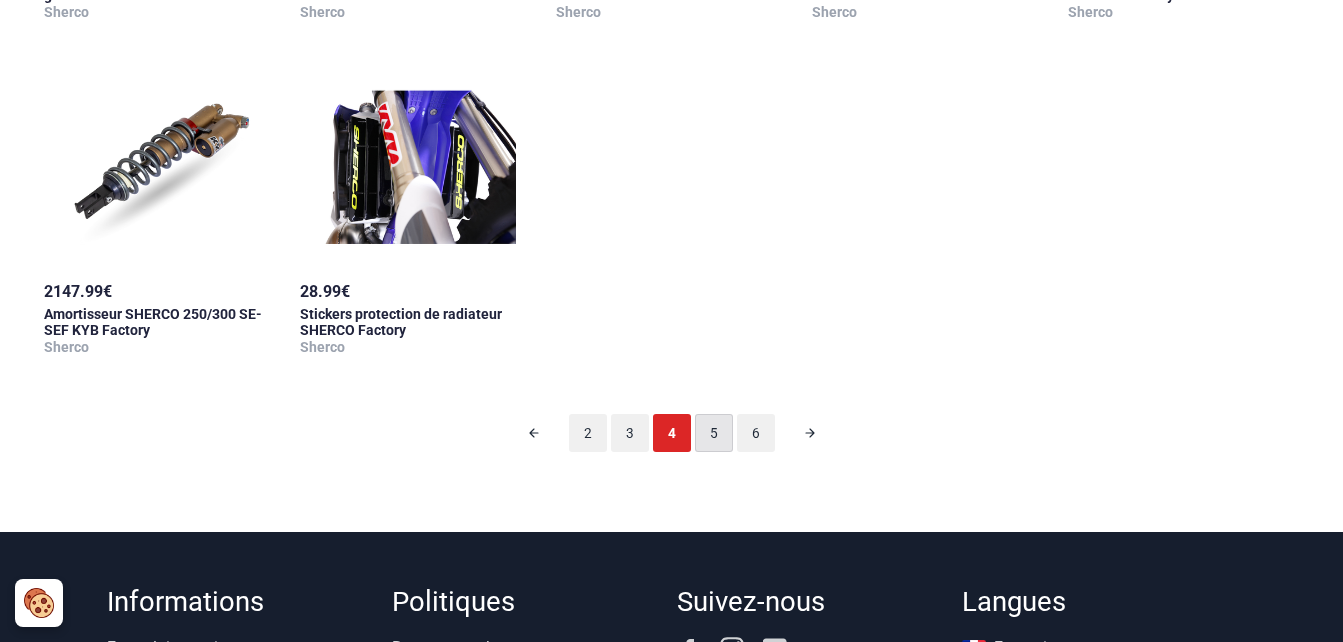 click on "5" at bounding box center (714, 433) 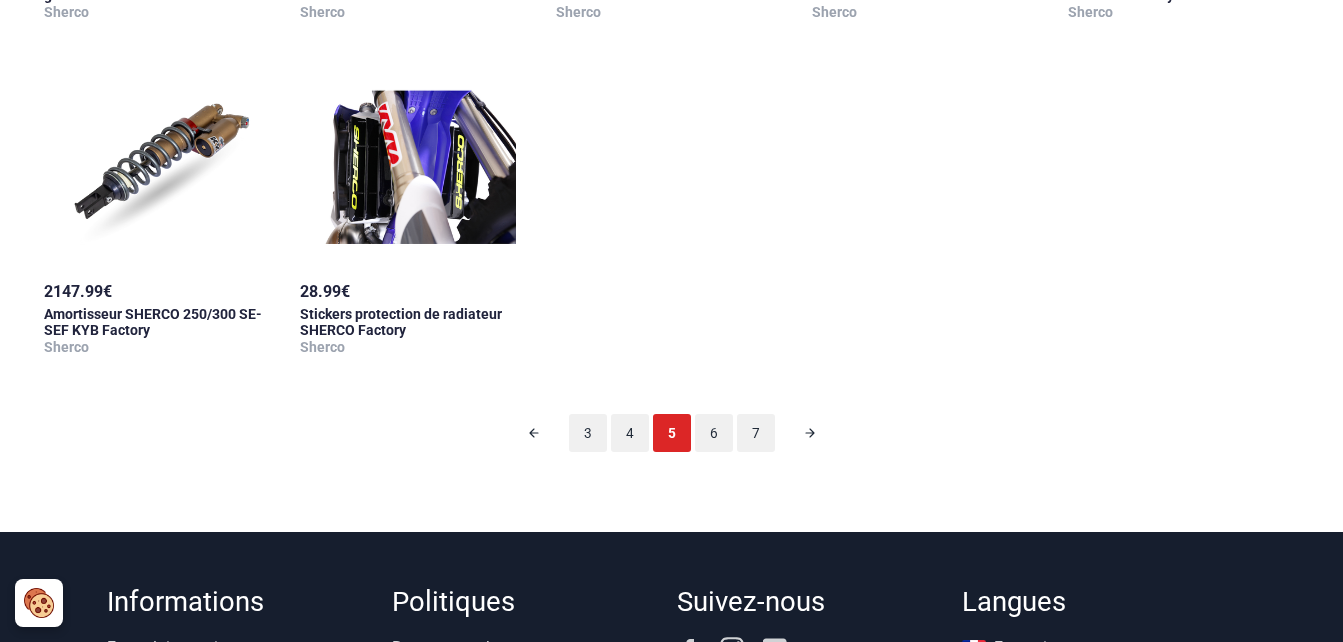 scroll, scrollTop: 99, scrollLeft: 0, axis: vertical 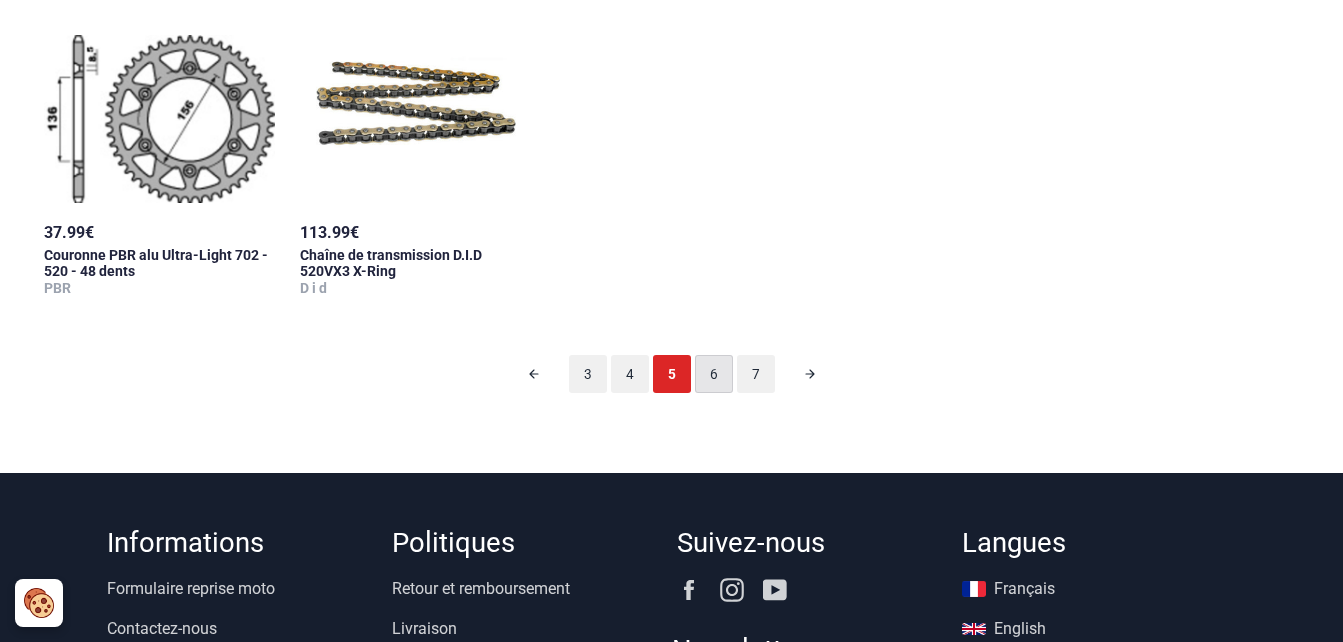 click on "6" at bounding box center [714, 374] 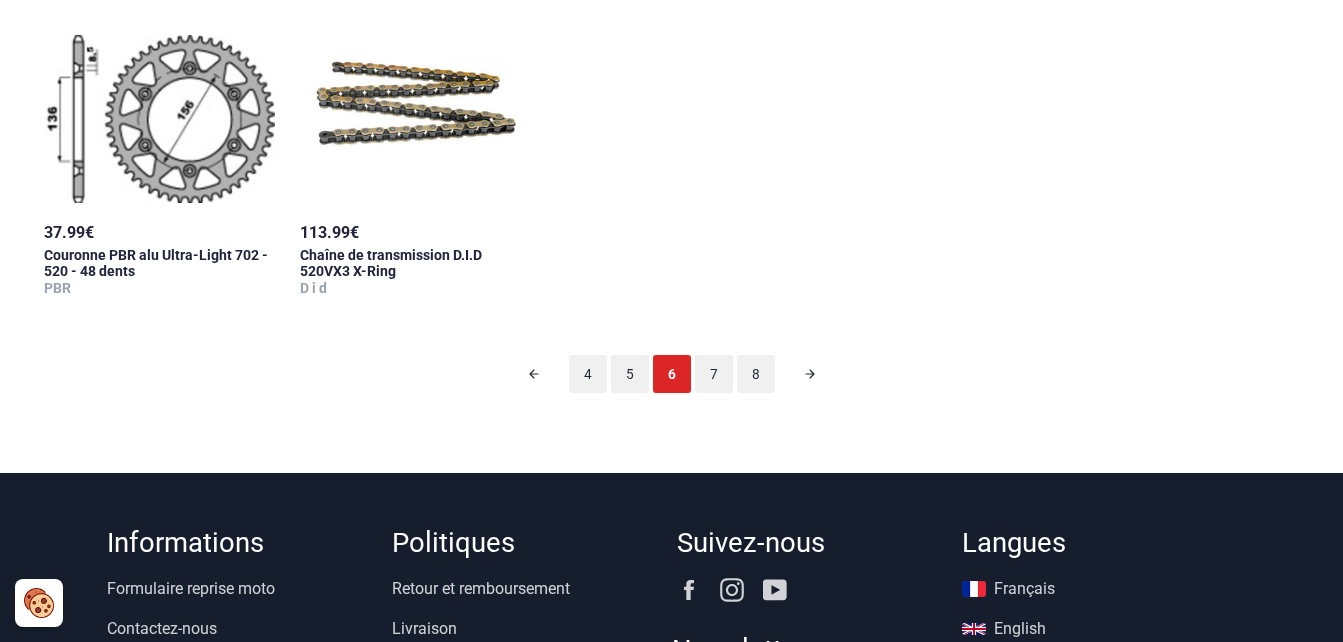 scroll, scrollTop: 99, scrollLeft: 0, axis: vertical 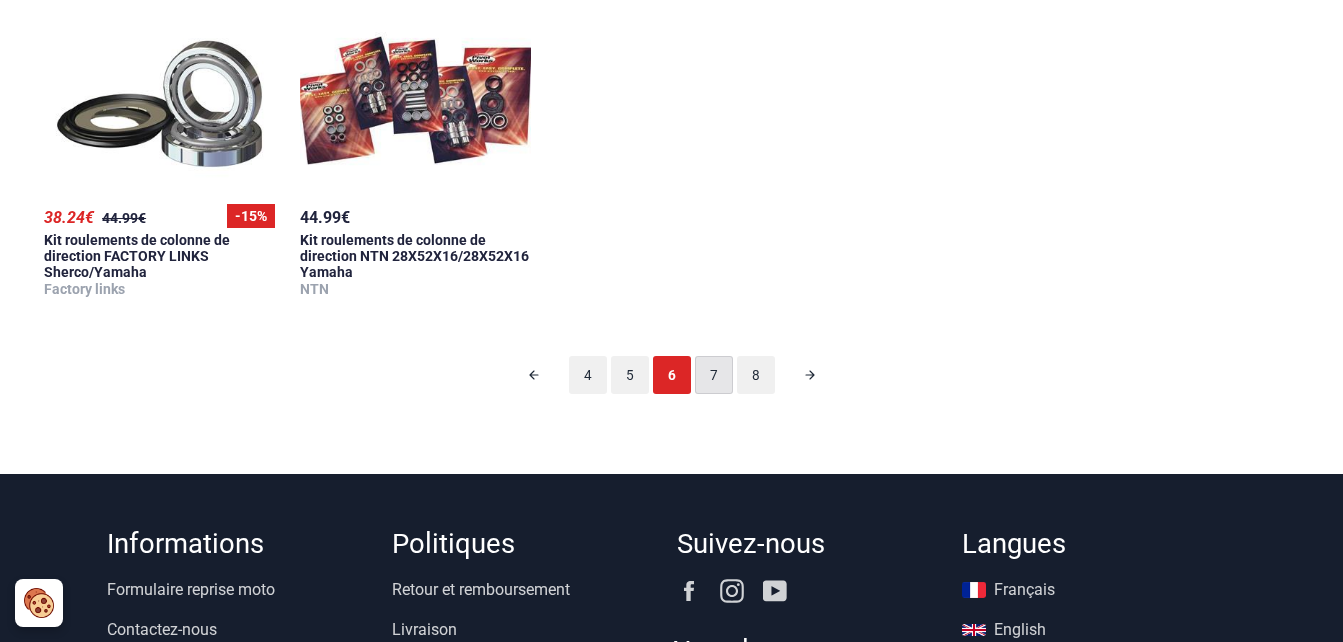 click on "7" at bounding box center (714, 375) 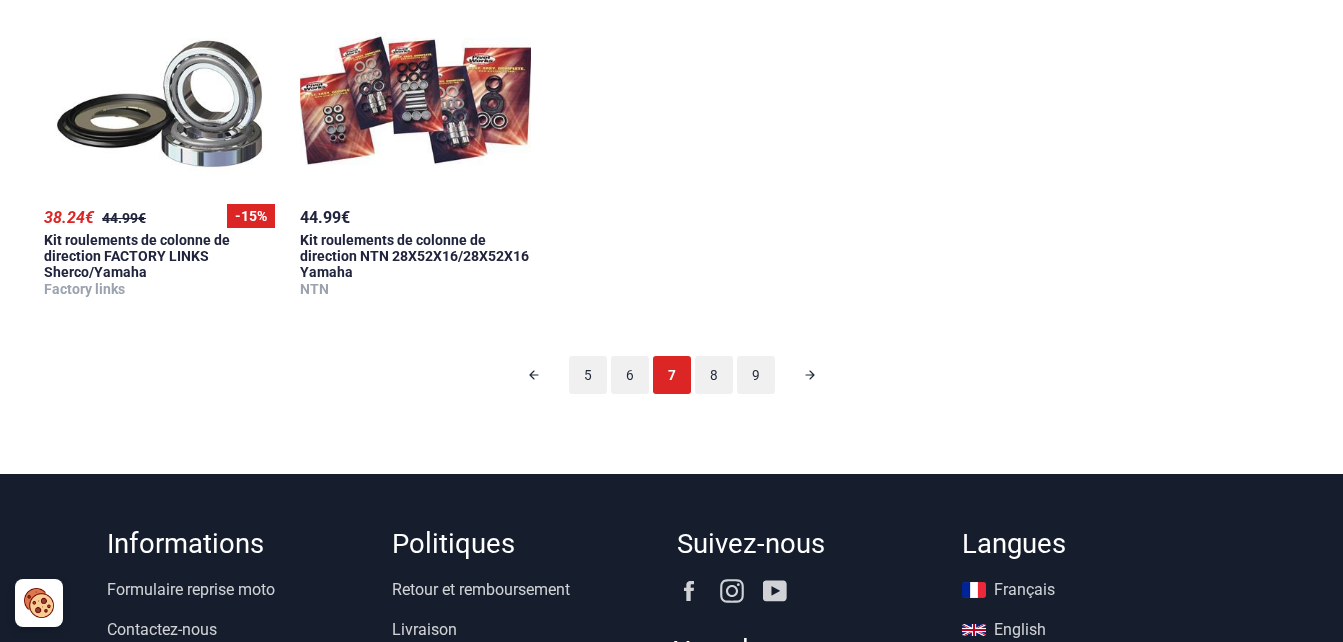 scroll, scrollTop: 99, scrollLeft: 0, axis: vertical 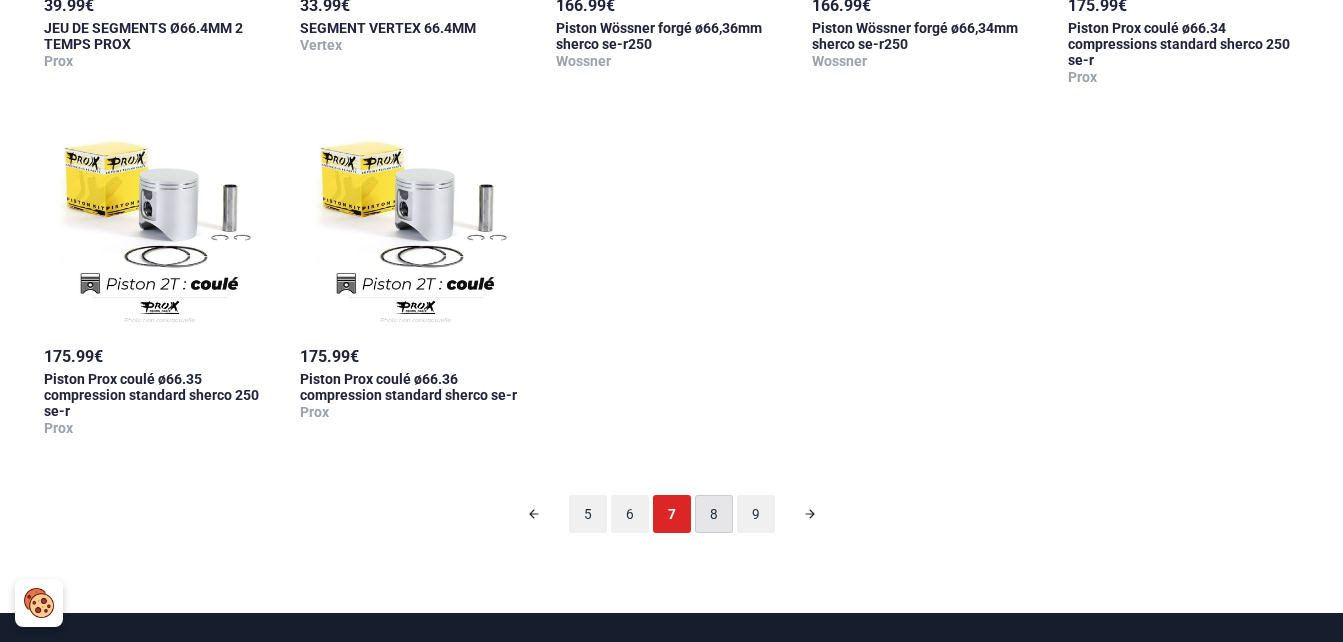 click on "8" at bounding box center (714, 514) 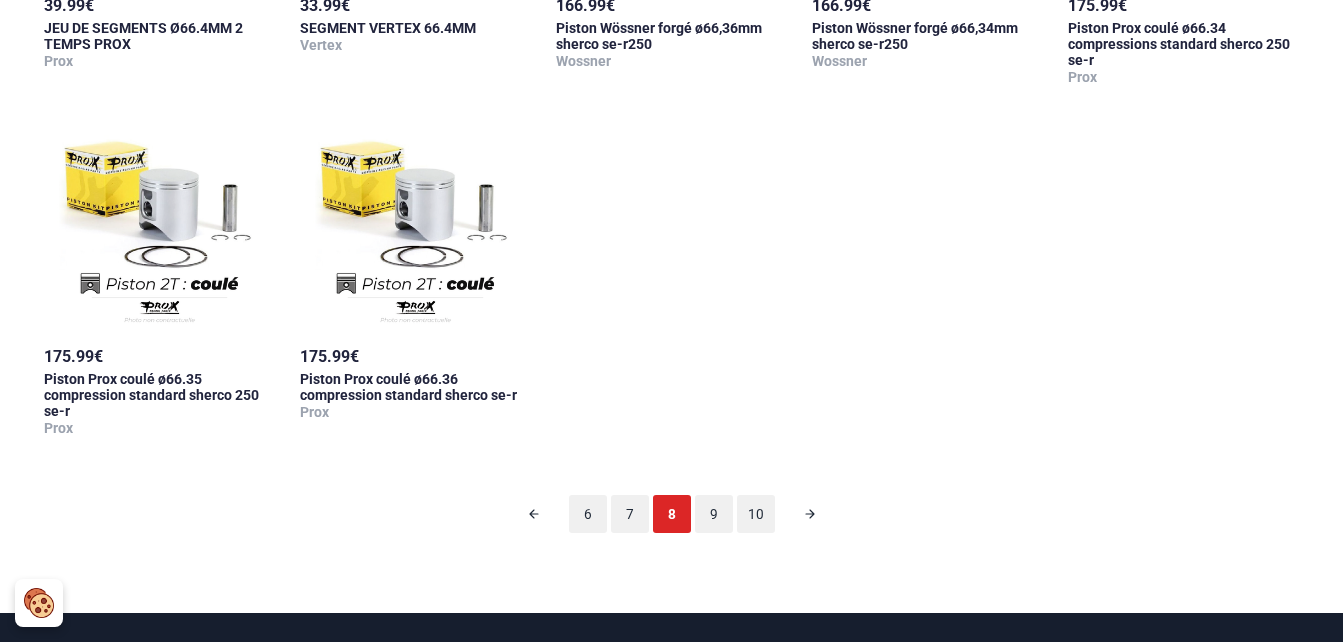 scroll, scrollTop: 99, scrollLeft: 0, axis: vertical 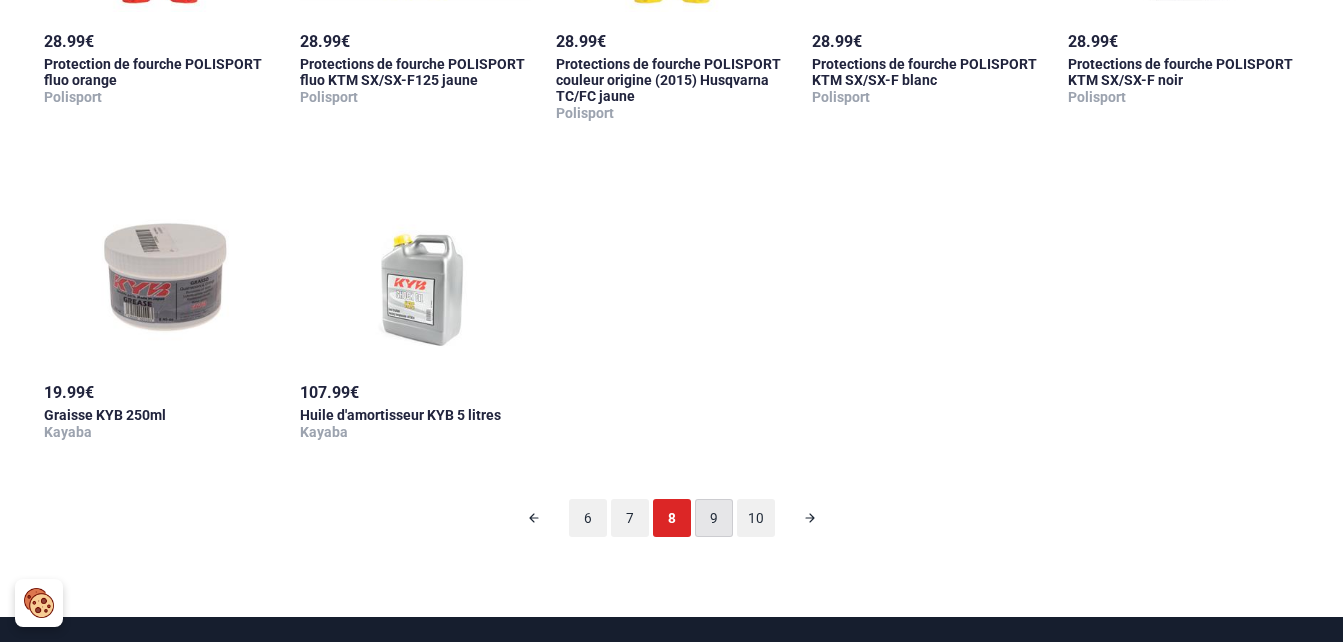 click on "9" at bounding box center [714, 518] 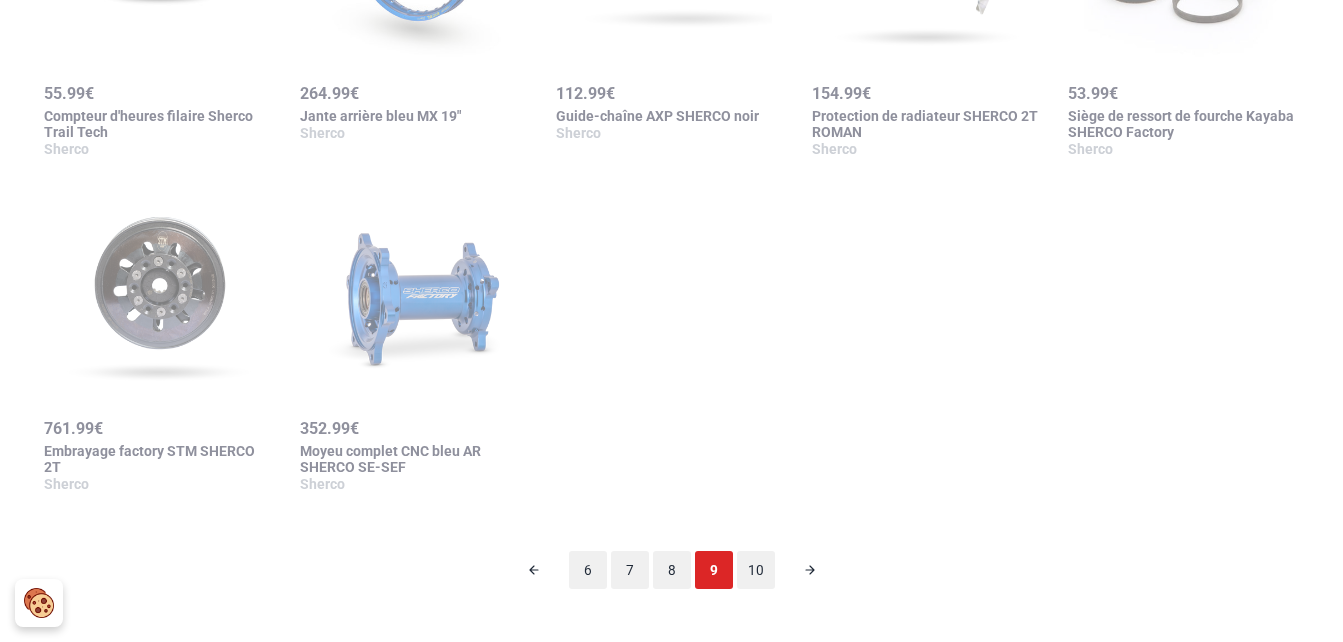 scroll, scrollTop: 1976, scrollLeft: 0, axis: vertical 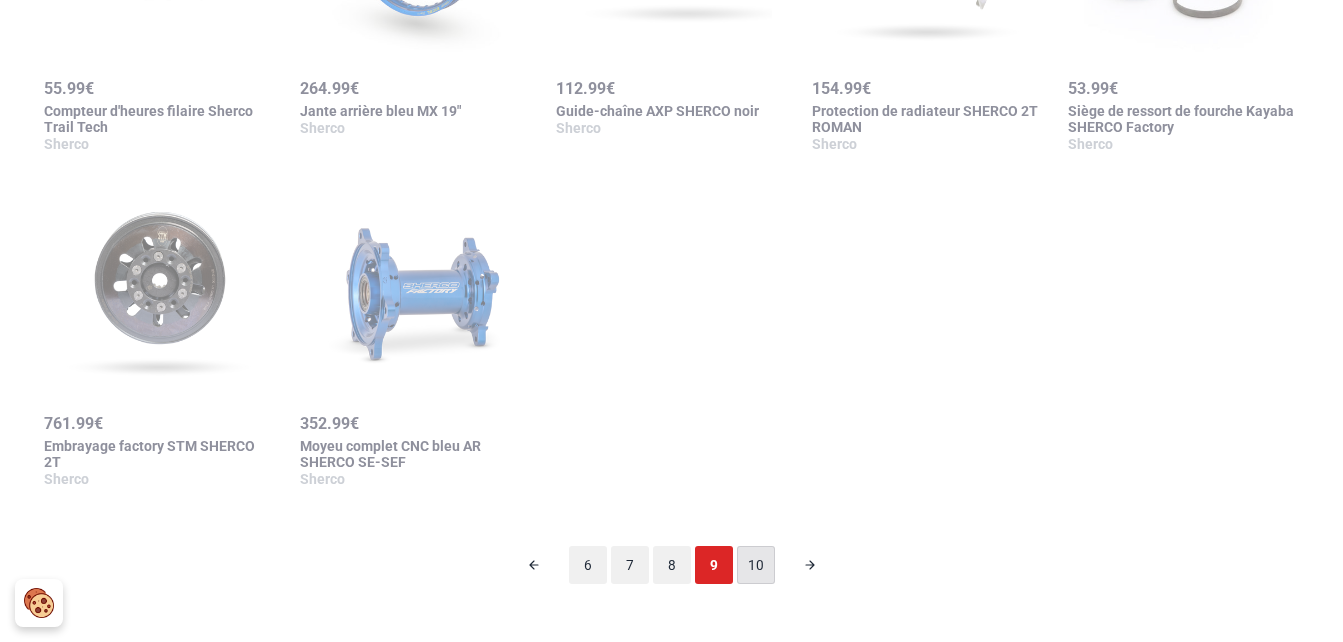 click on "10" at bounding box center (756, 565) 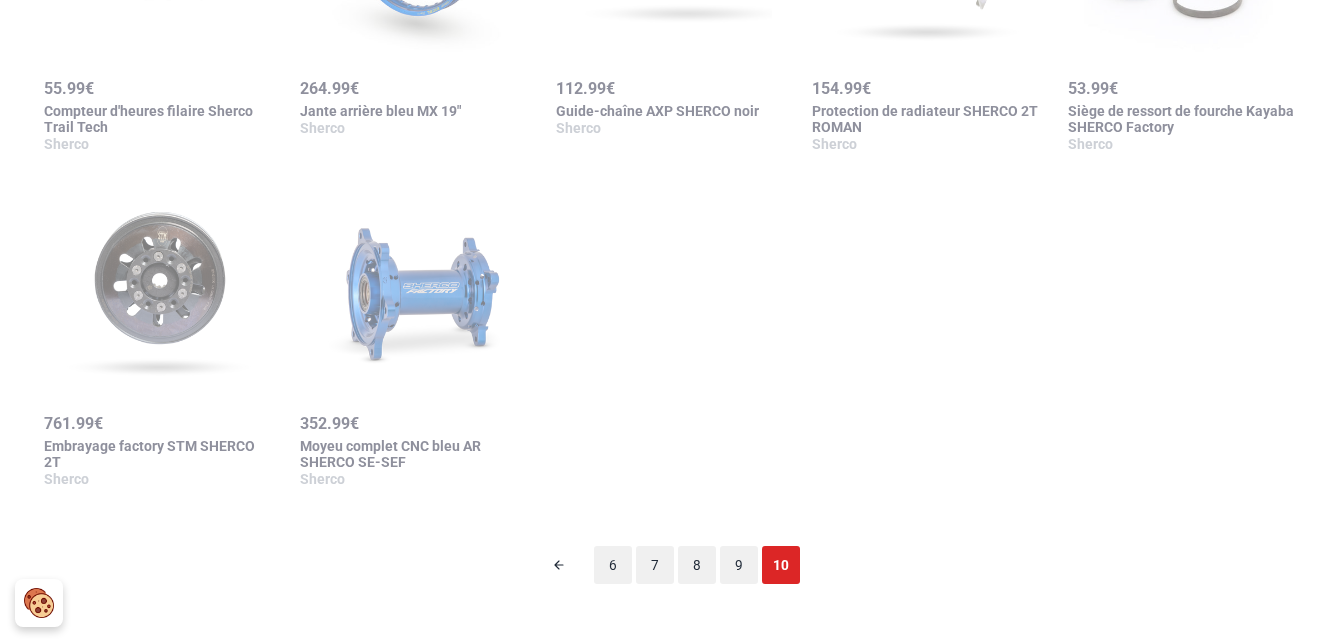 scroll, scrollTop: 99, scrollLeft: 0, axis: vertical 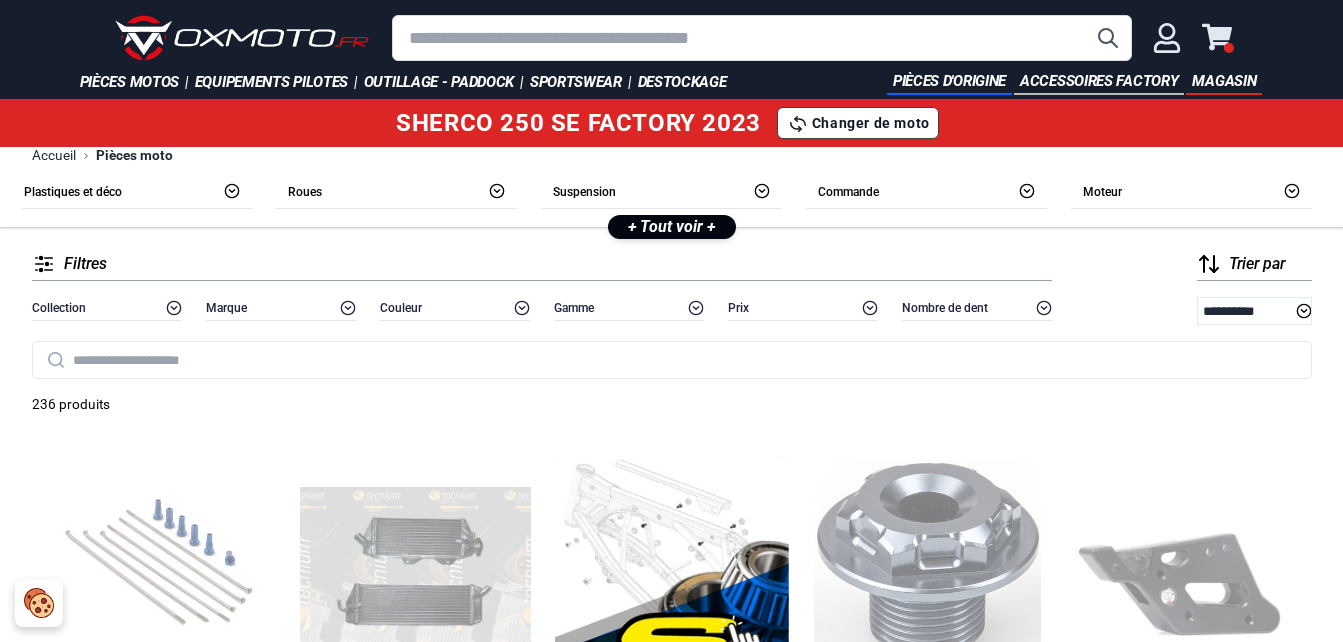 click at bounding box center (762, 38) 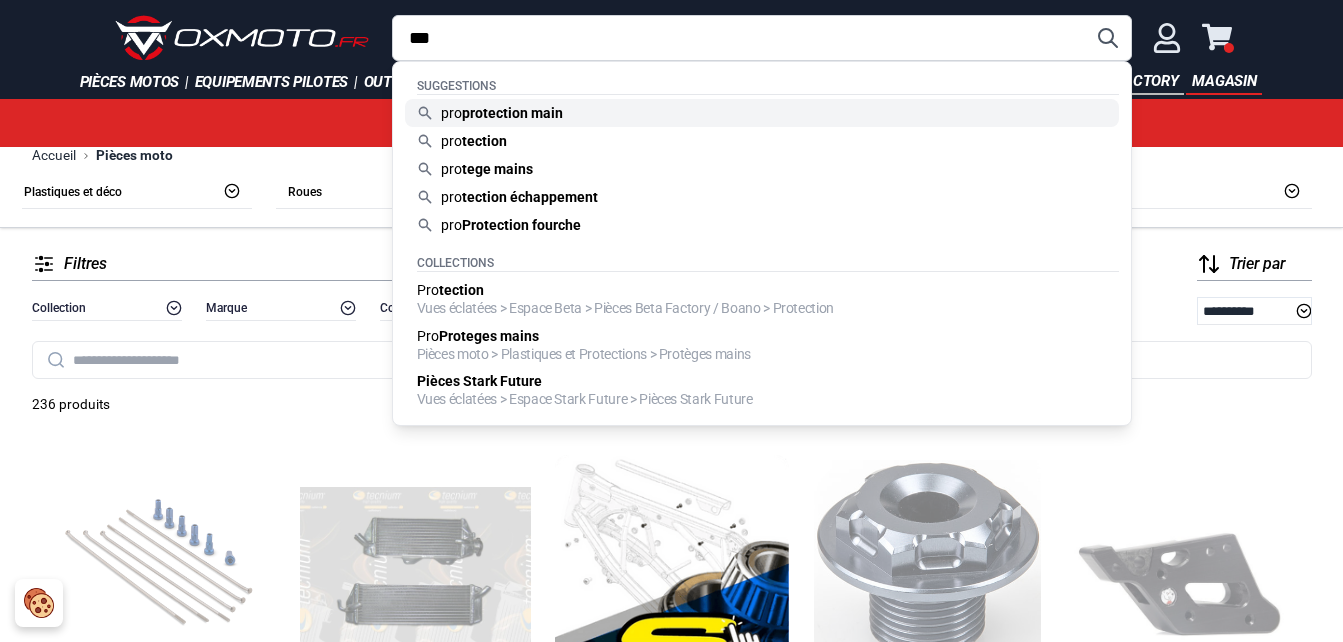 click on "pro protection main" at bounding box center (762, 113) 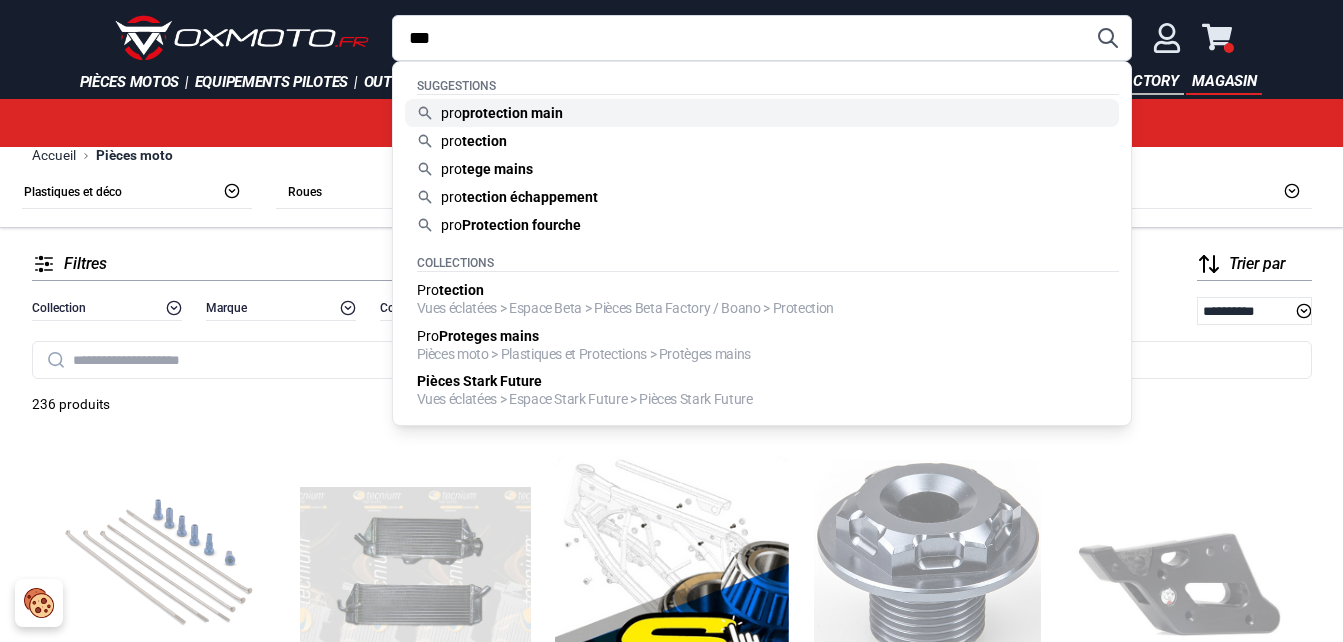 type on "**********" 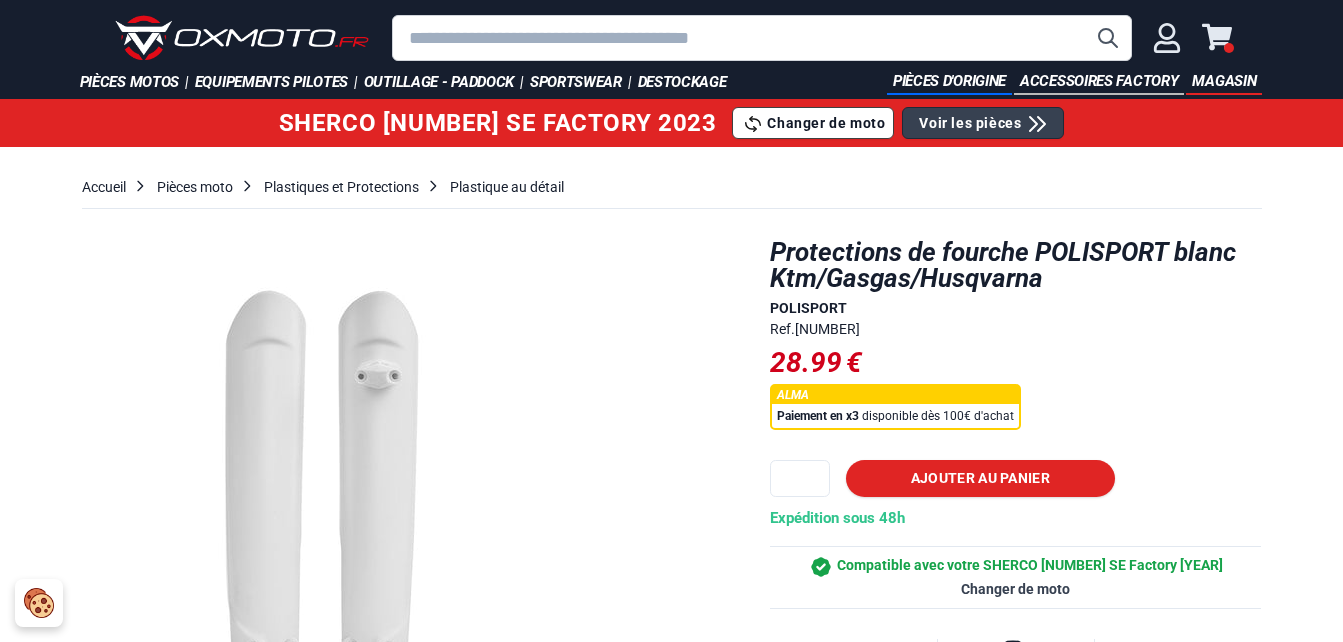 scroll, scrollTop: 0, scrollLeft: 0, axis: both 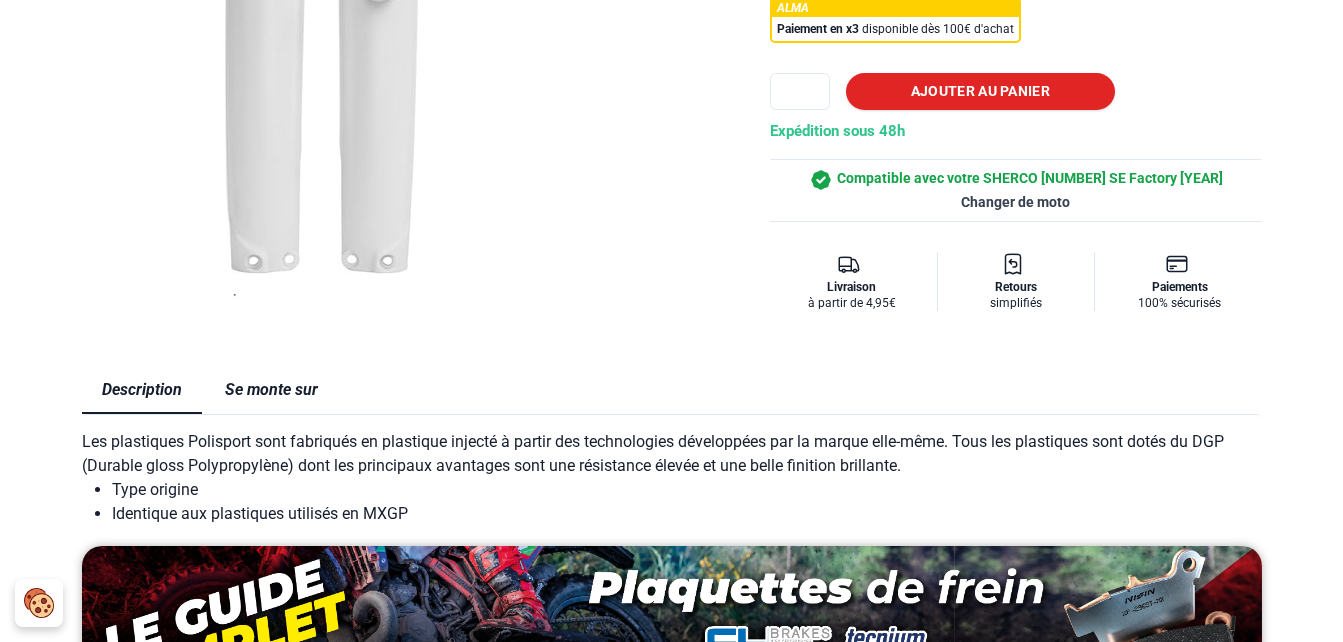 click on "Se monte sur" at bounding box center [271, 390] 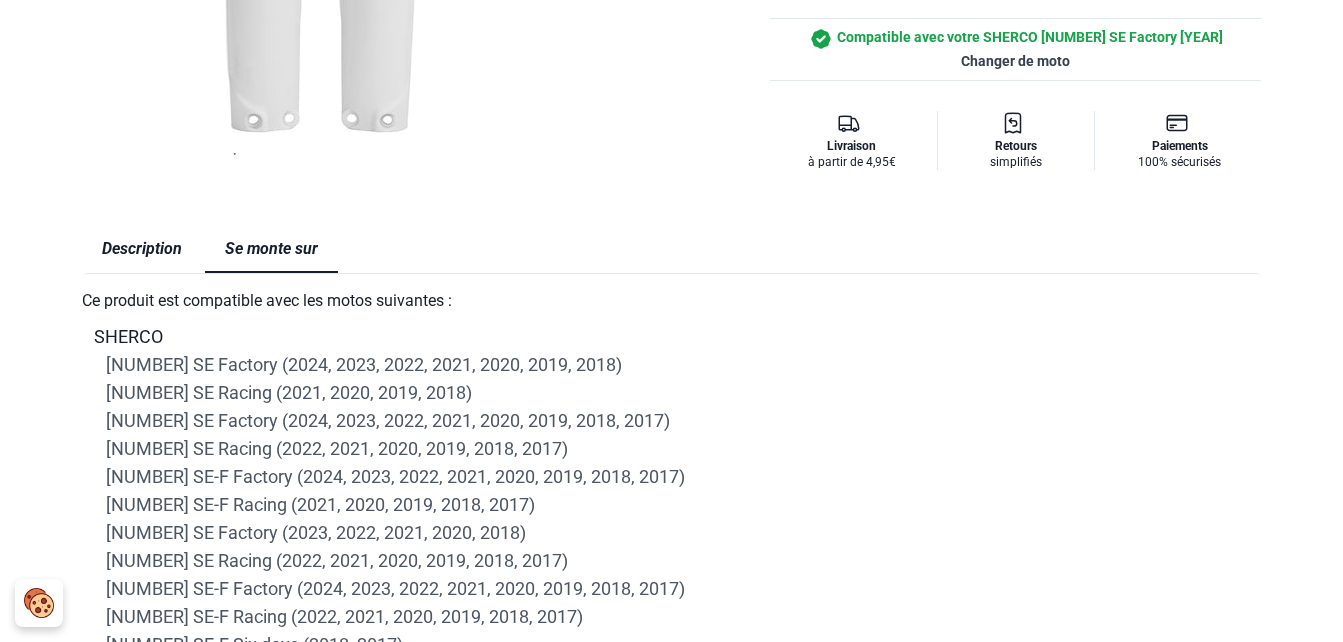 scroll, scrollTop: 584, scrollLeft: 0, axis: vertical 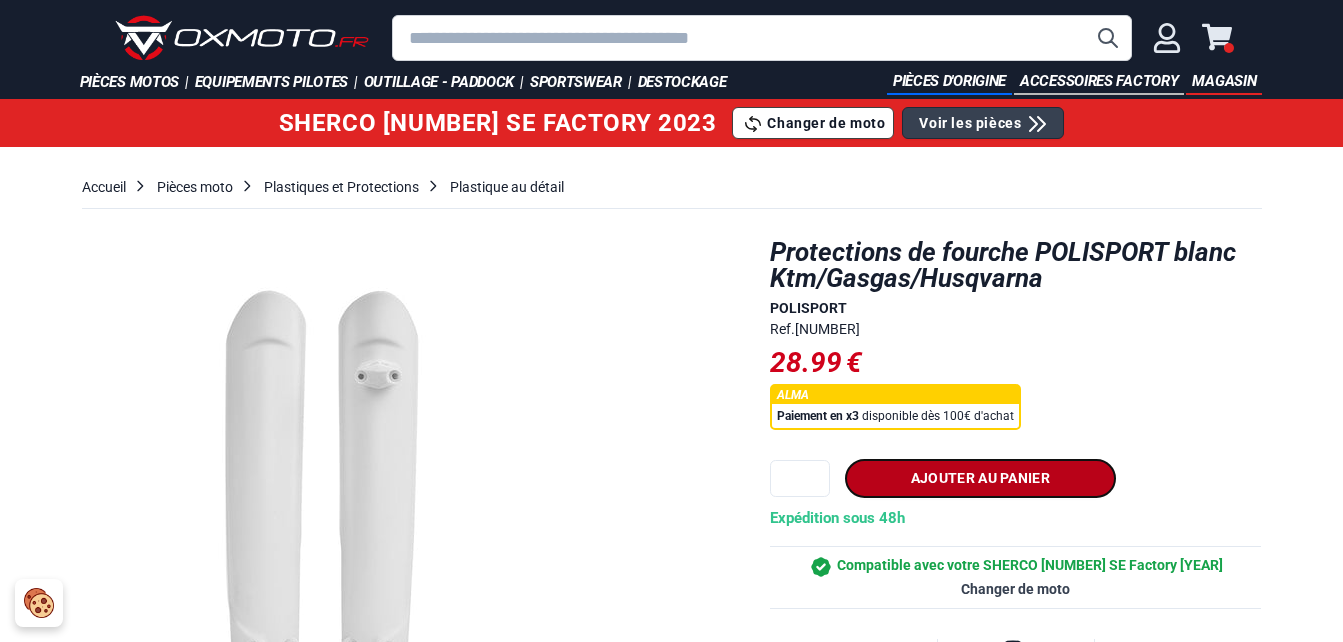 click on "Ajouter au panier" at bounding box center (980, 478) 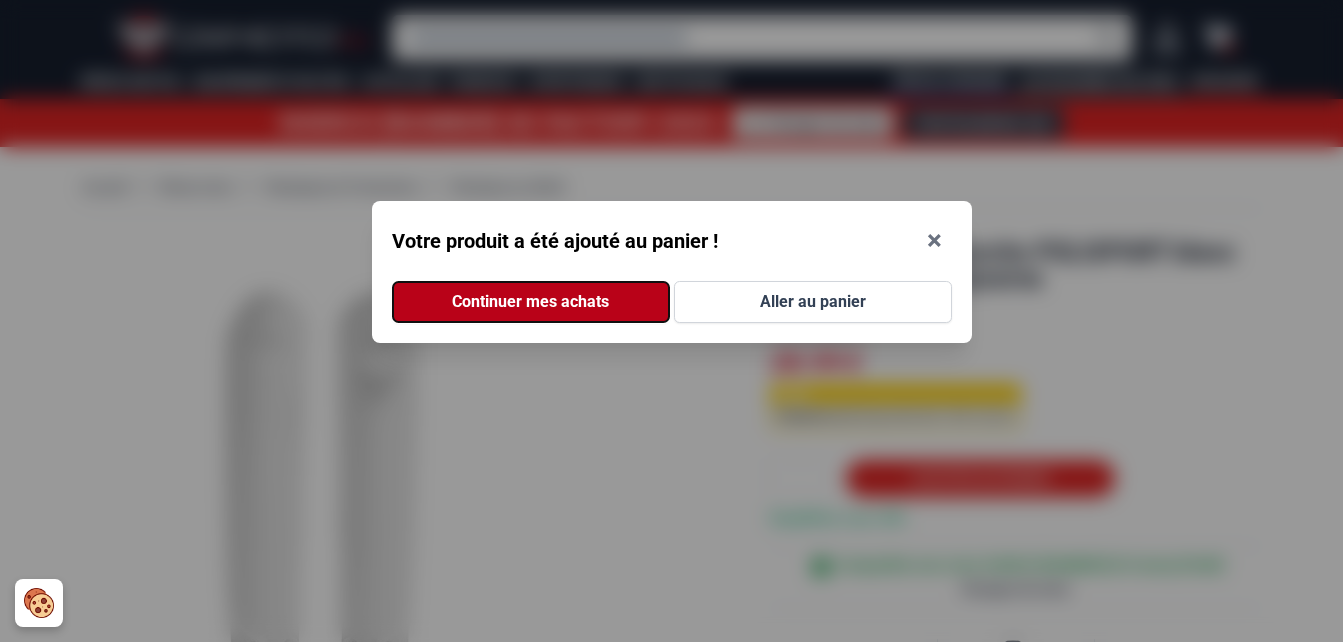 click on "Continuer mes achats" at bounding box center [531, 302] 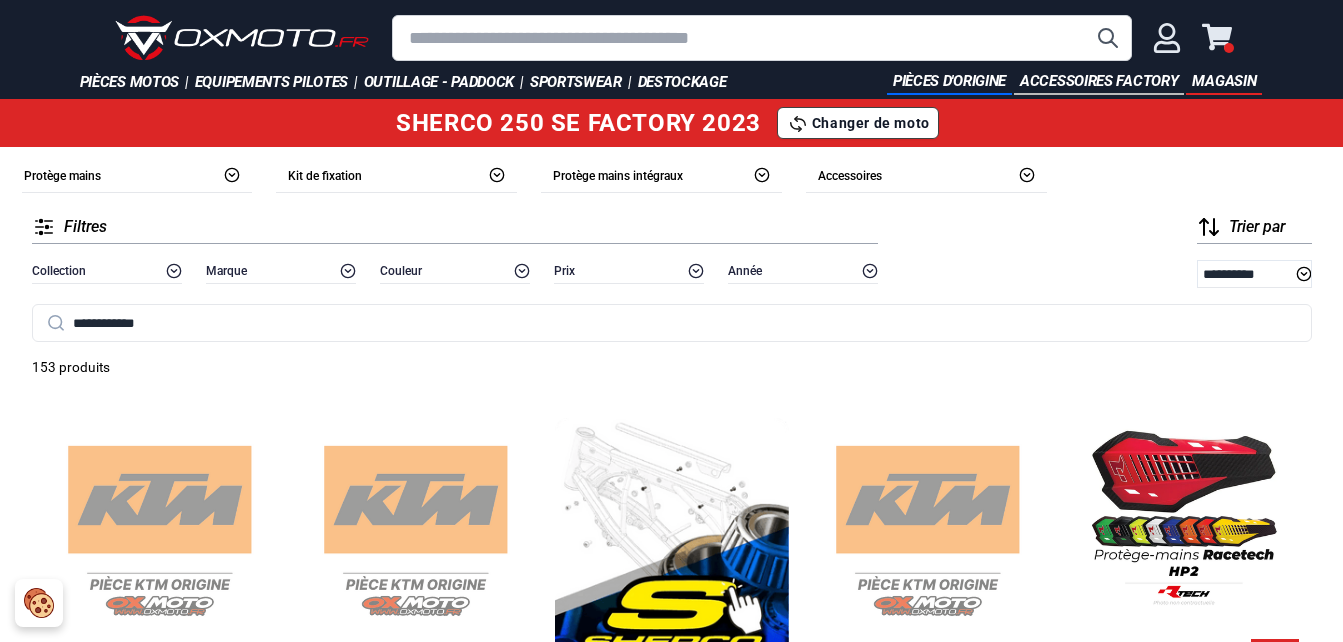scroll, scrollTop: 0, scrollLeft: 0, axis: both 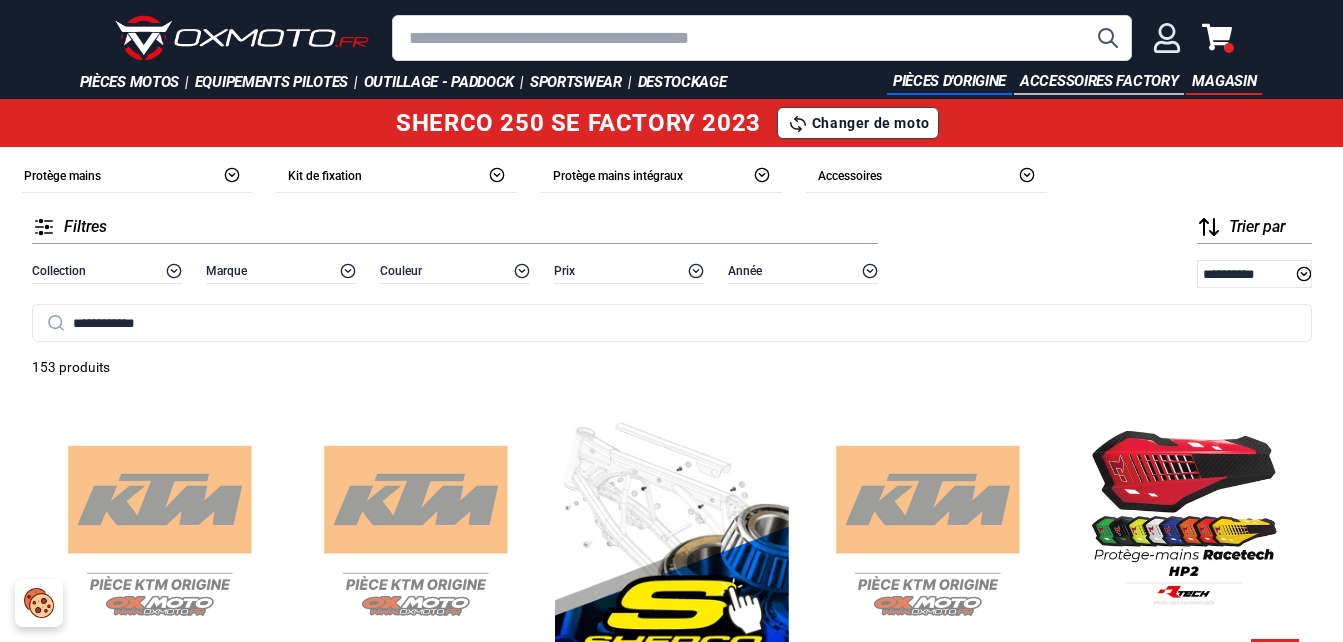 click 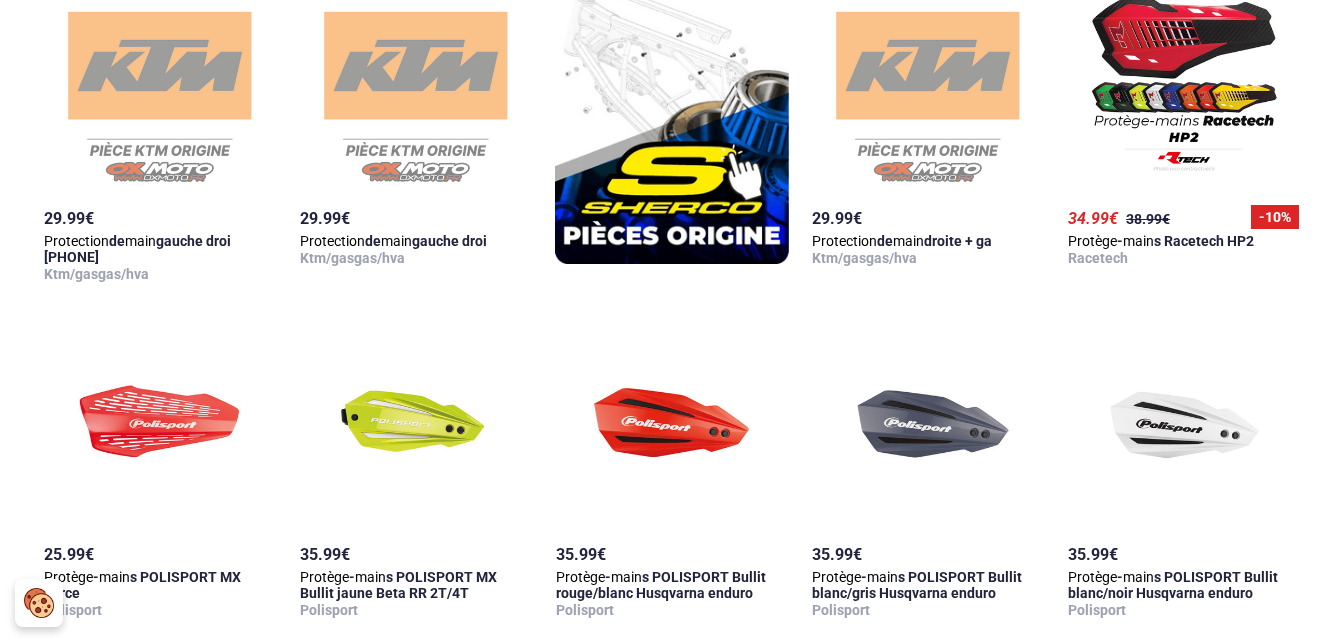 scroll, scrollTop: 0, scrollLeft: 0, axis: both 